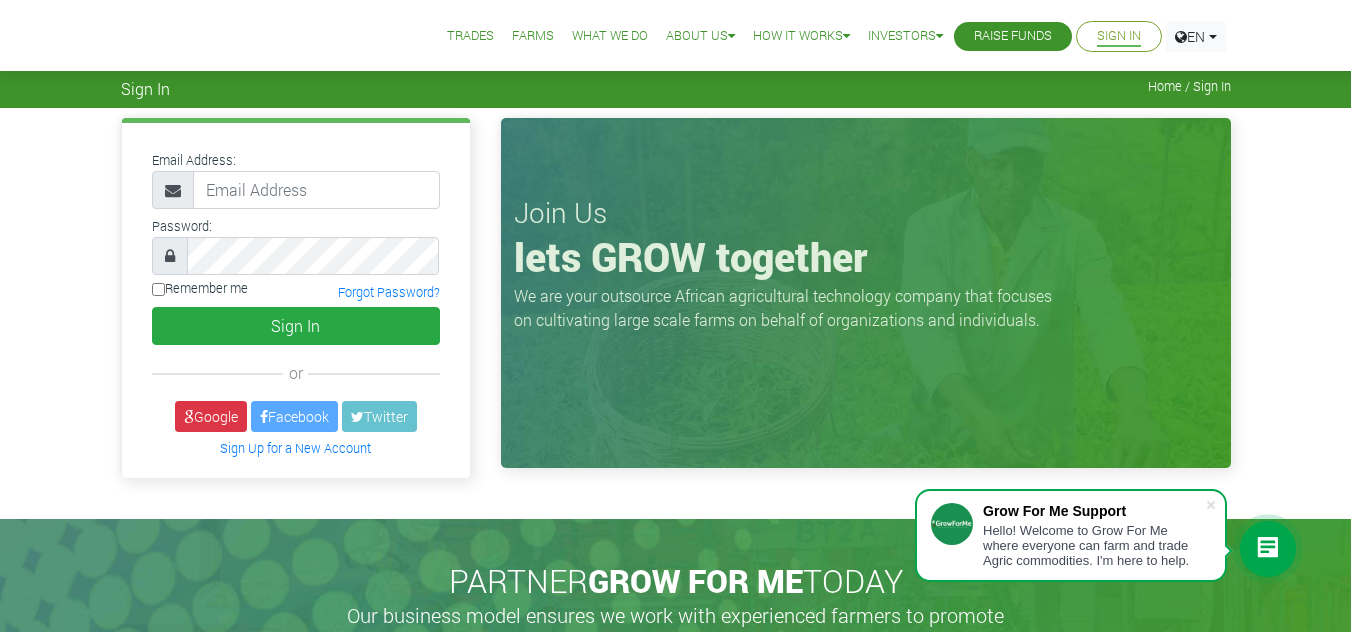 scroll, scrollTop: 0, scrollLeft: 0, axis: both 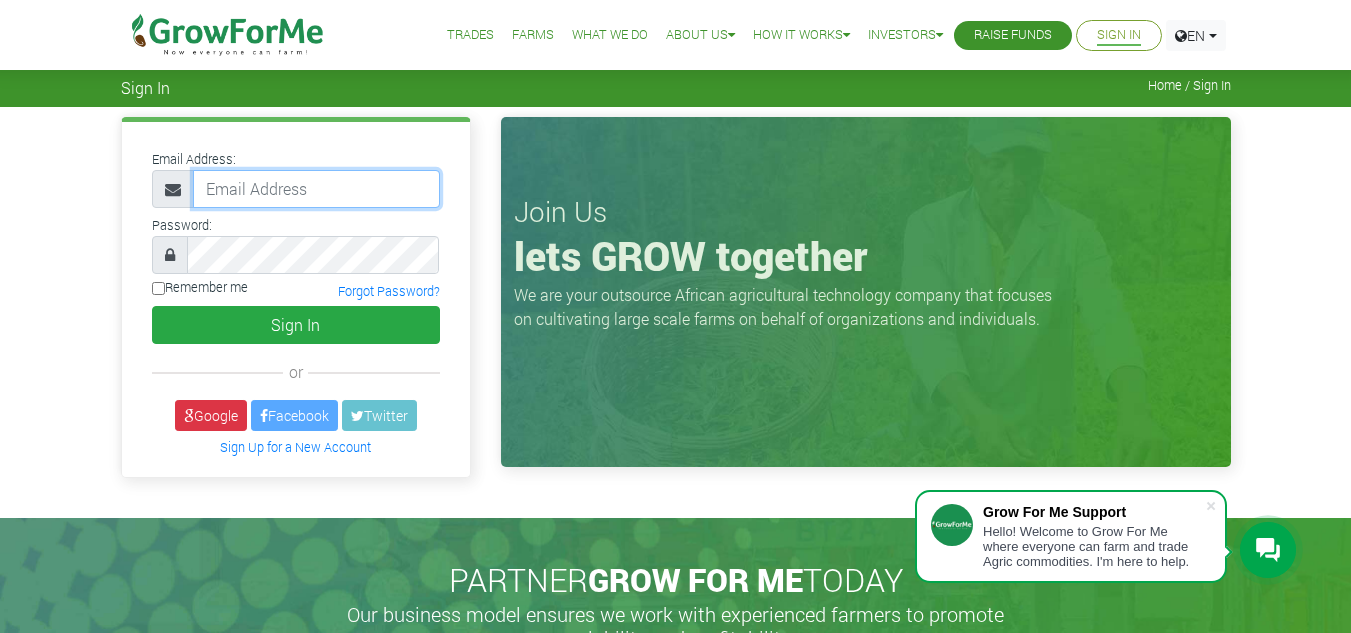 click at bounding box center [316, 189] 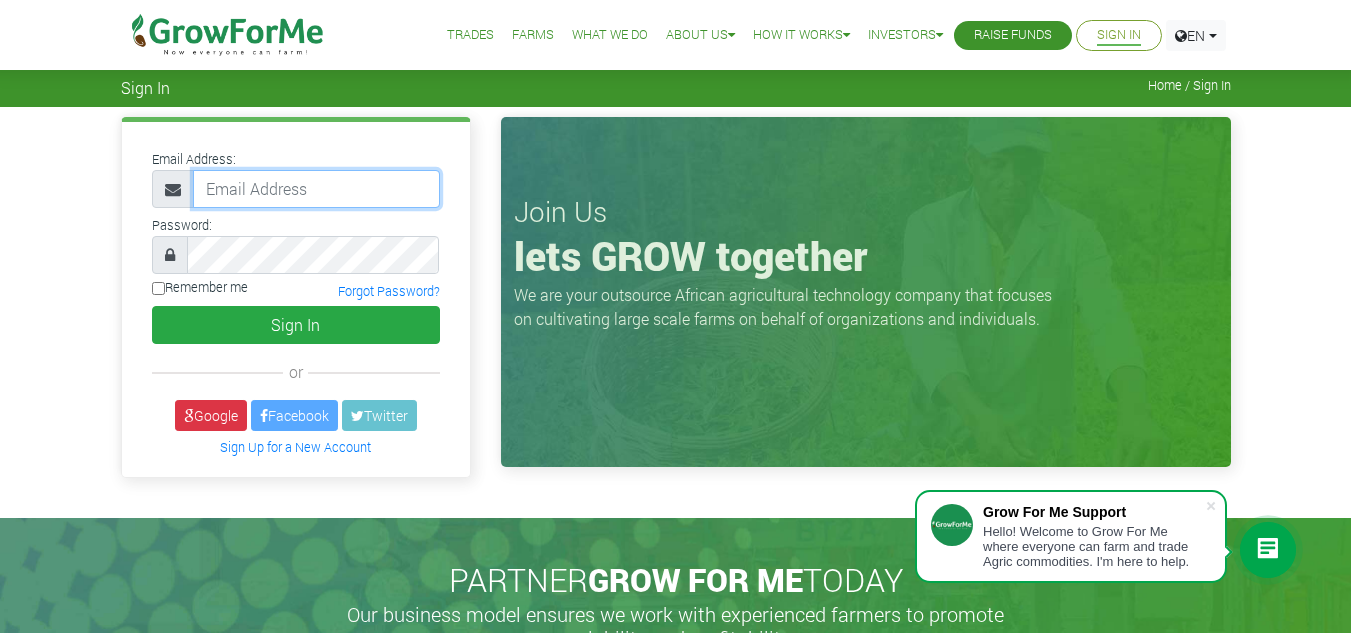 type on "linda@growforme.com" 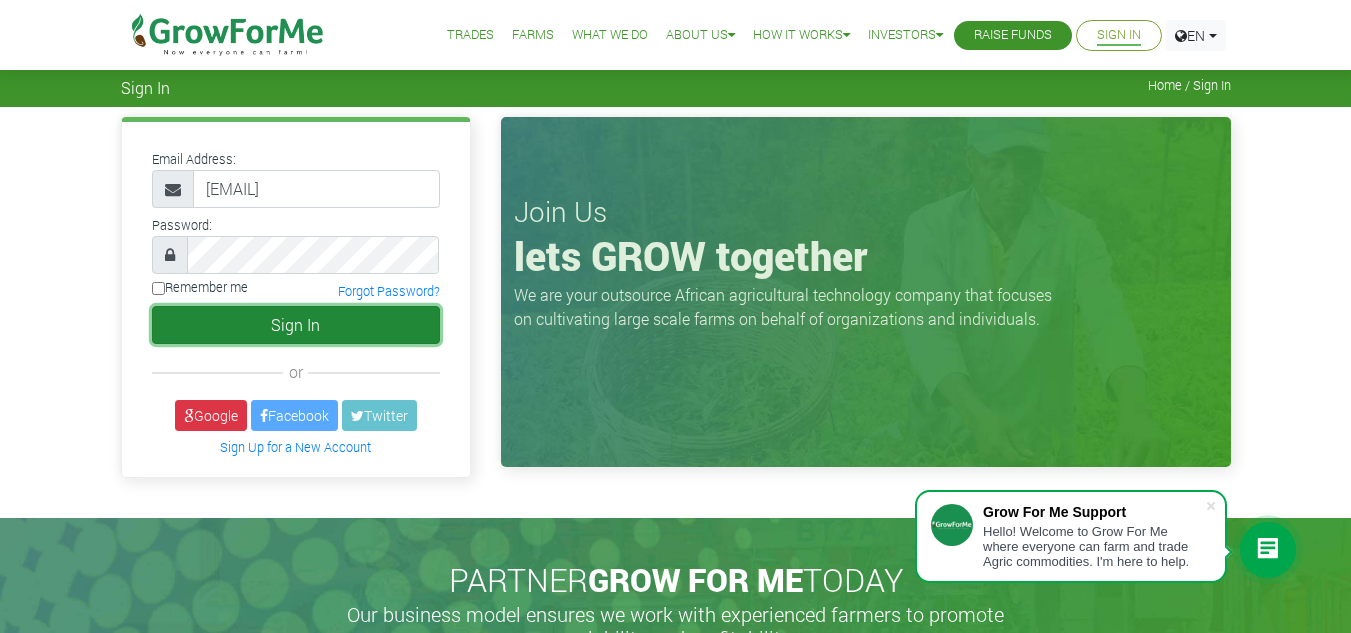 click on "Sign In" 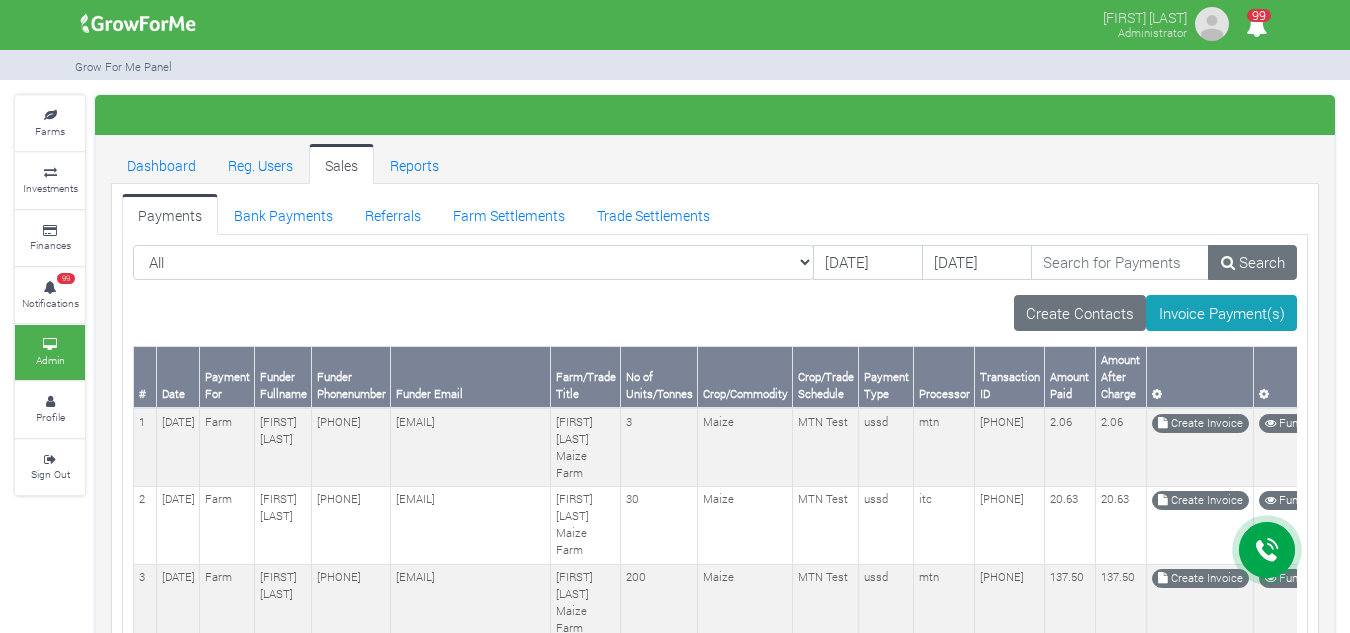 scroll, scrollTop: 0, scrollLeft: 0, axis: both 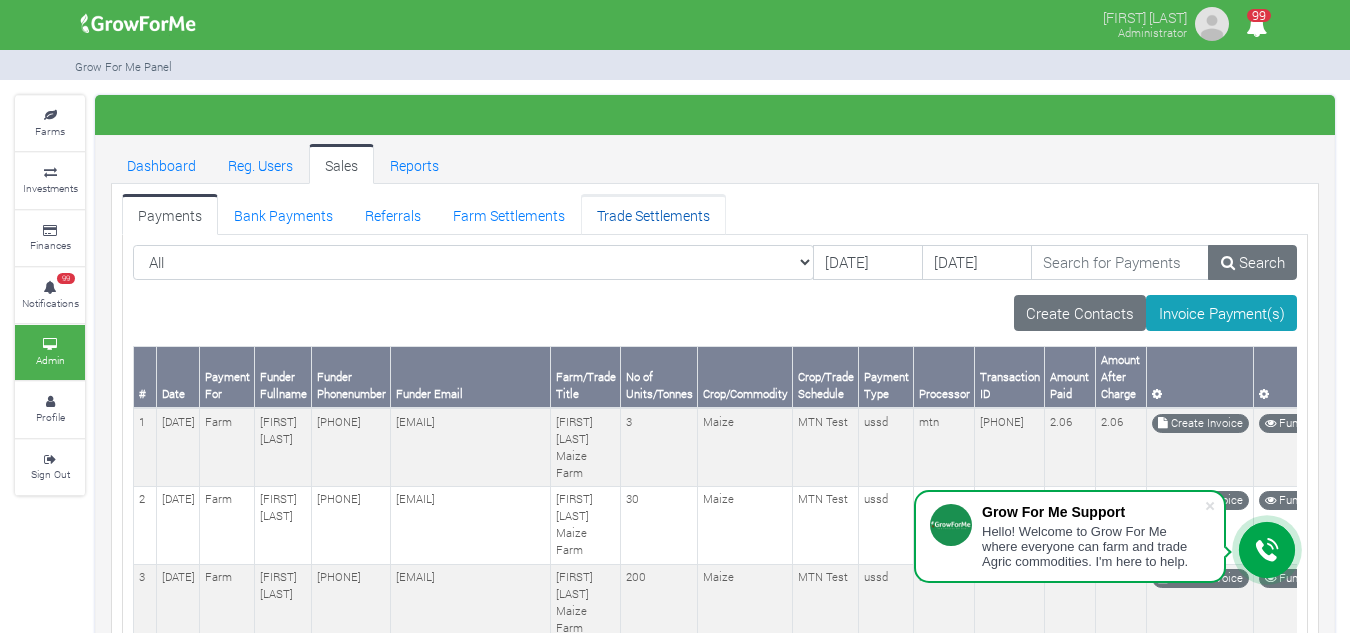 click on "Trade Settlements" at bounding box center (653, 214) 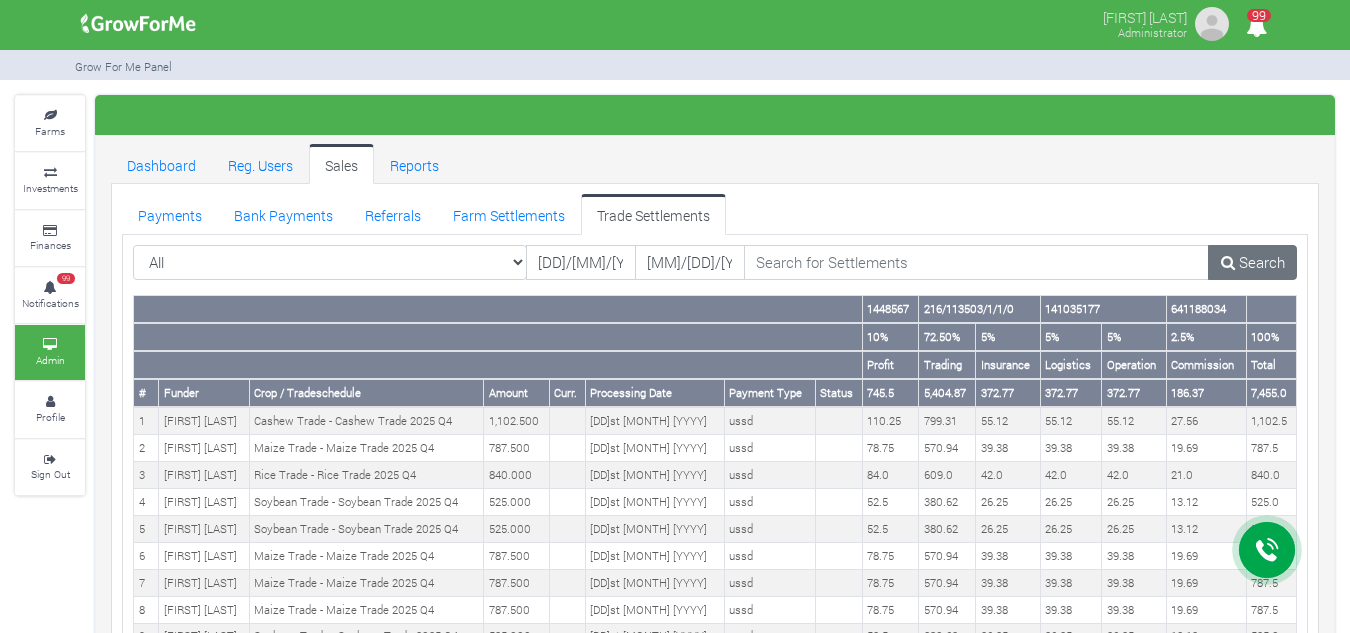 scroll, scrollTop: 0, scrollLeft: 0, axis: both 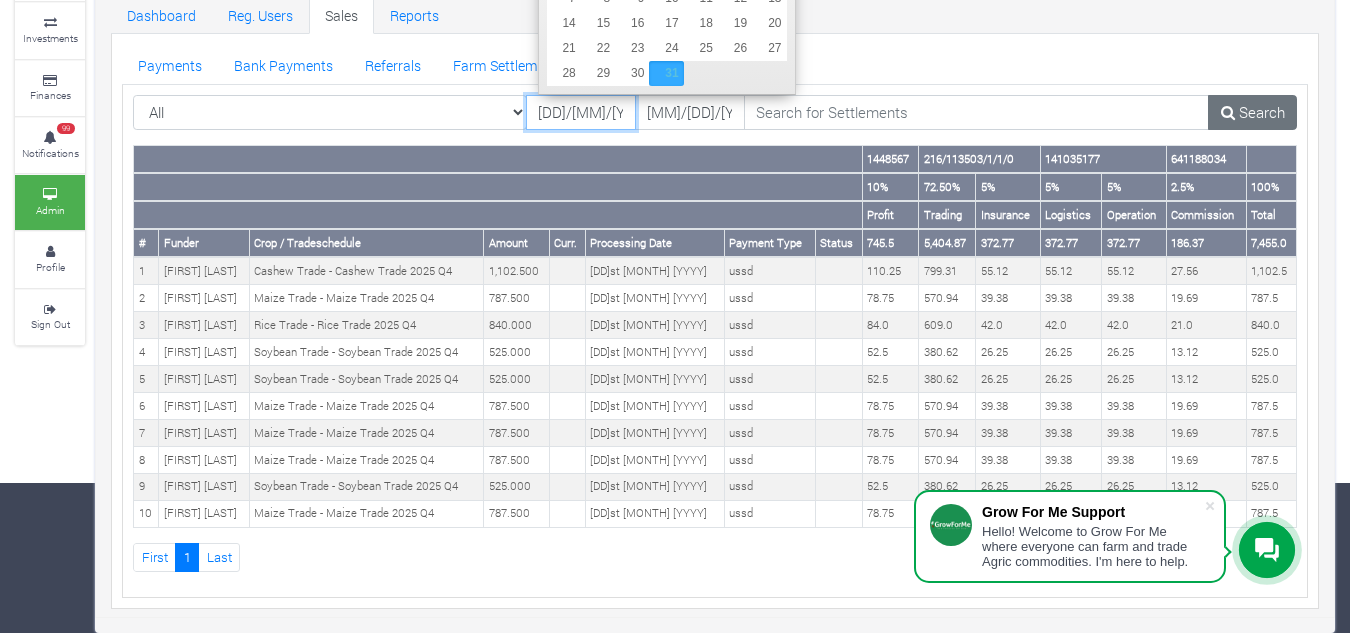 click on "31/07/2025" at bounding box center [581, 113] 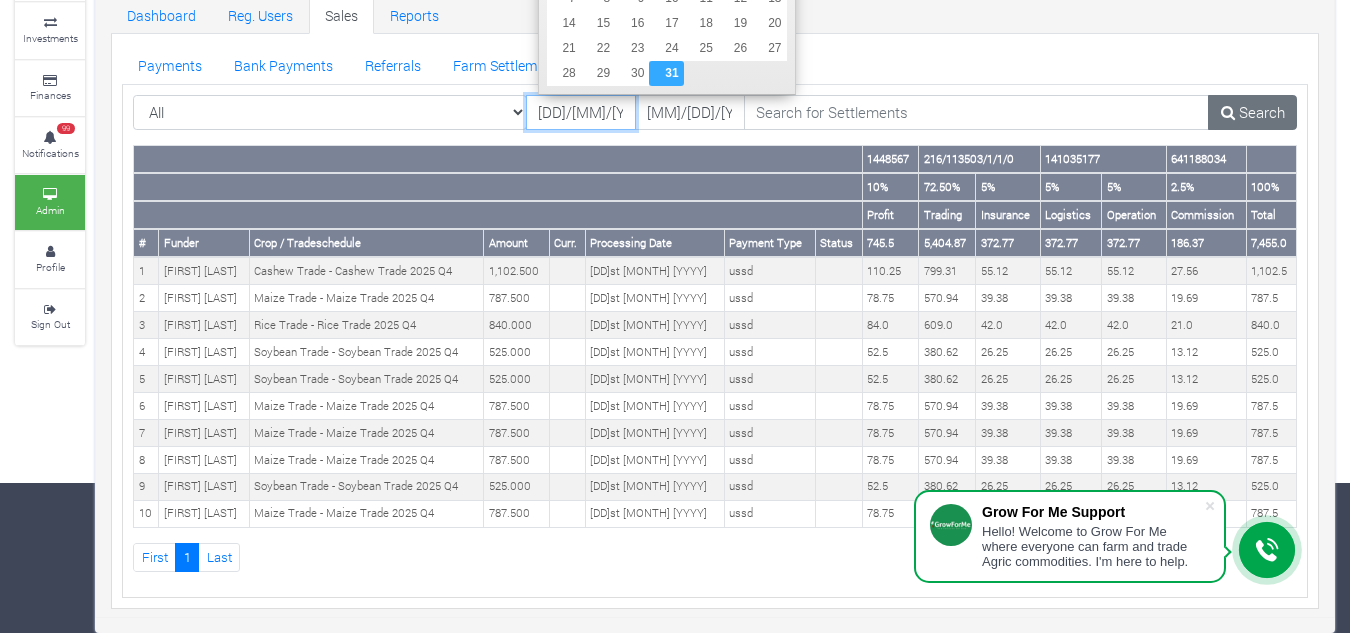 scroll, scrollTop: 0, scrollLeft: 0, axis: both 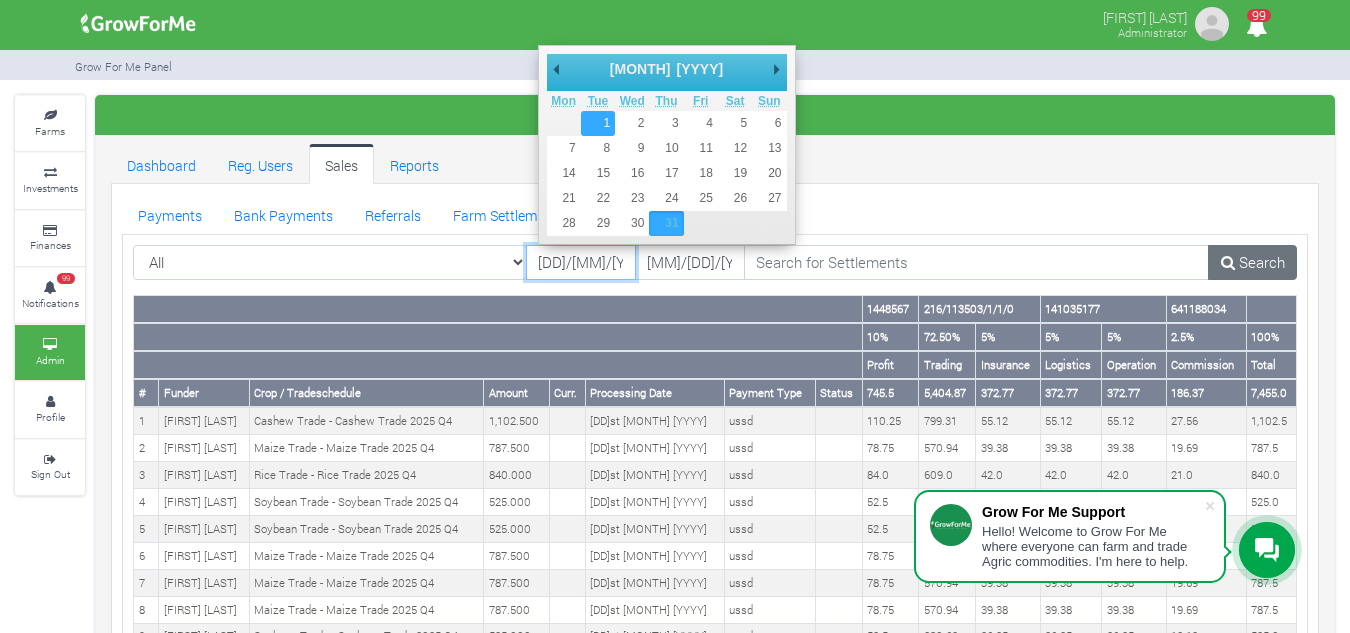type on "01/07/2025" 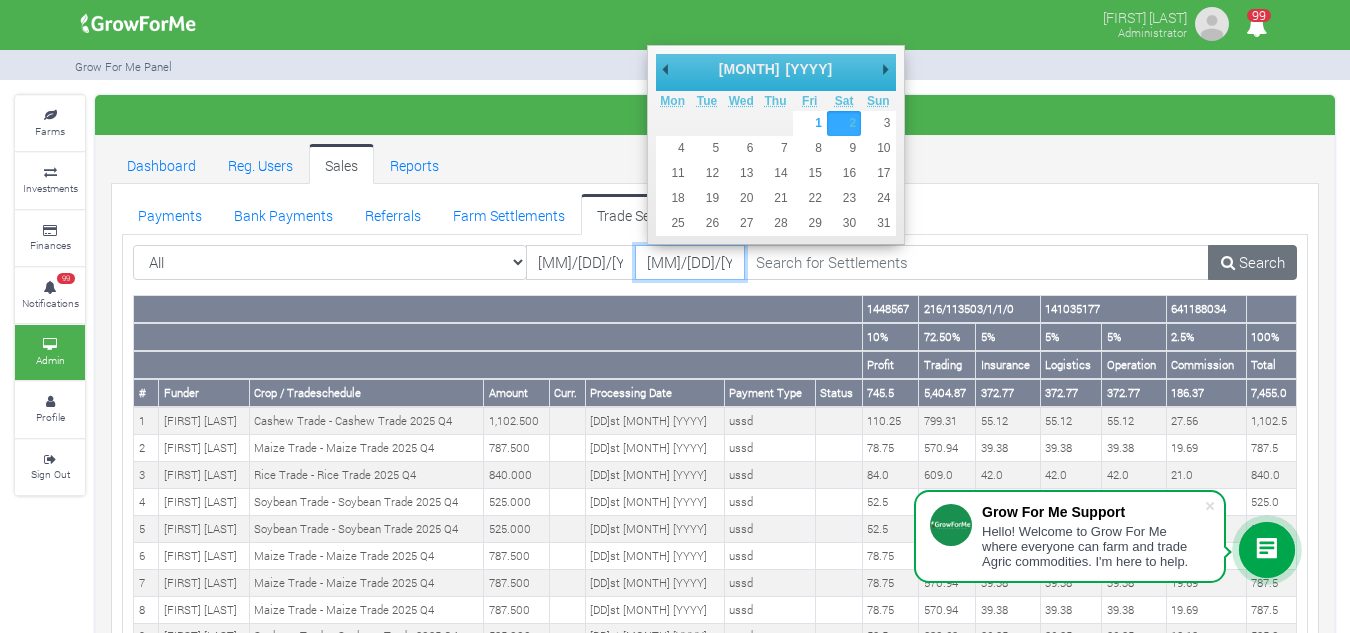 click on "02/08/2025" at bounding box center [690, 263] 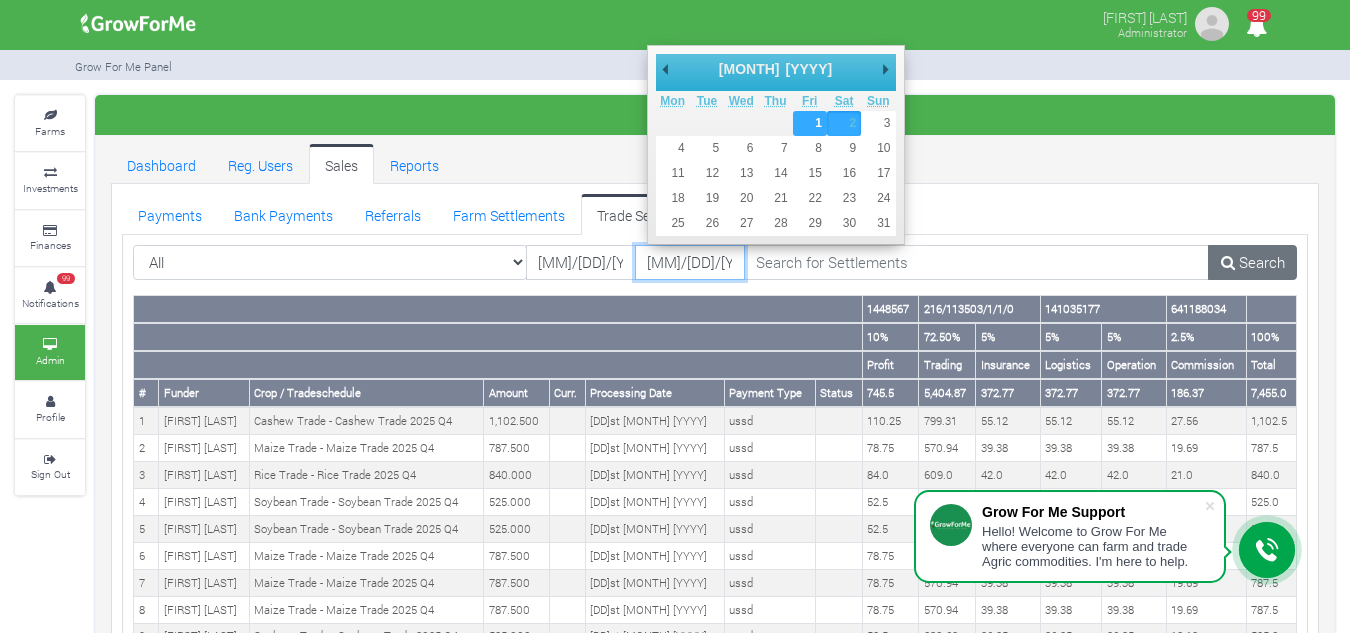 type on "[DAY]/[MONTH]/[YEAR]" 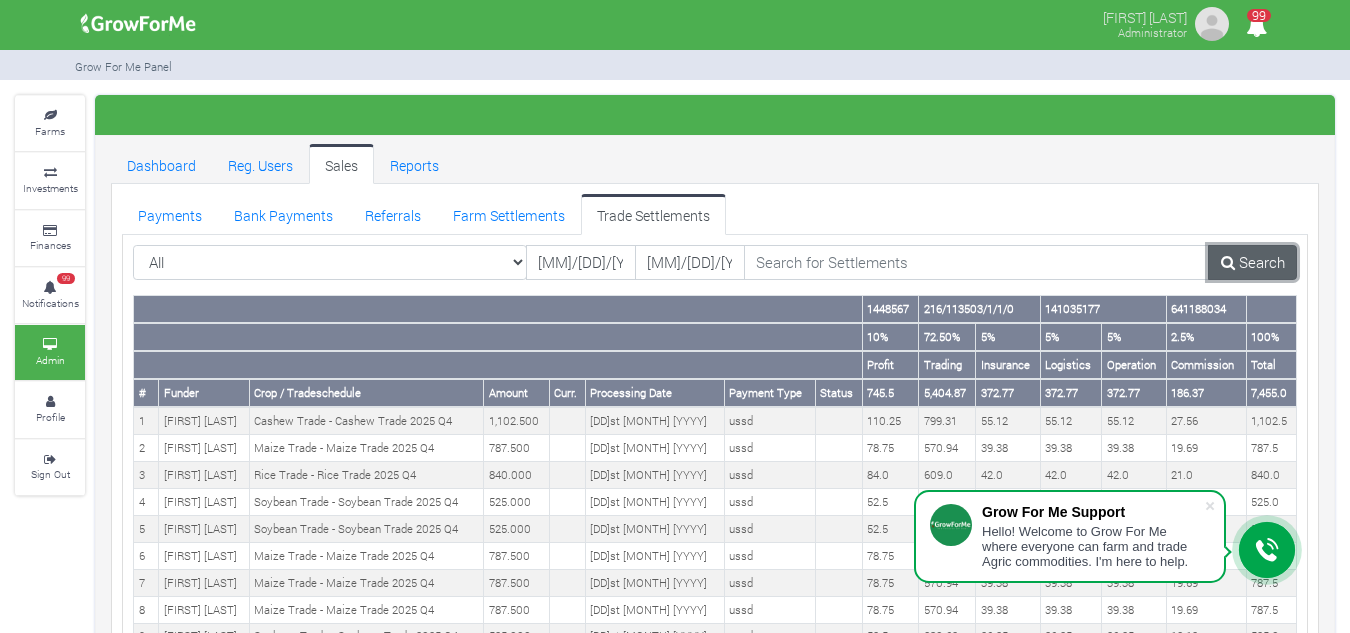 click on "Search" at bounding box center (1252, 263) 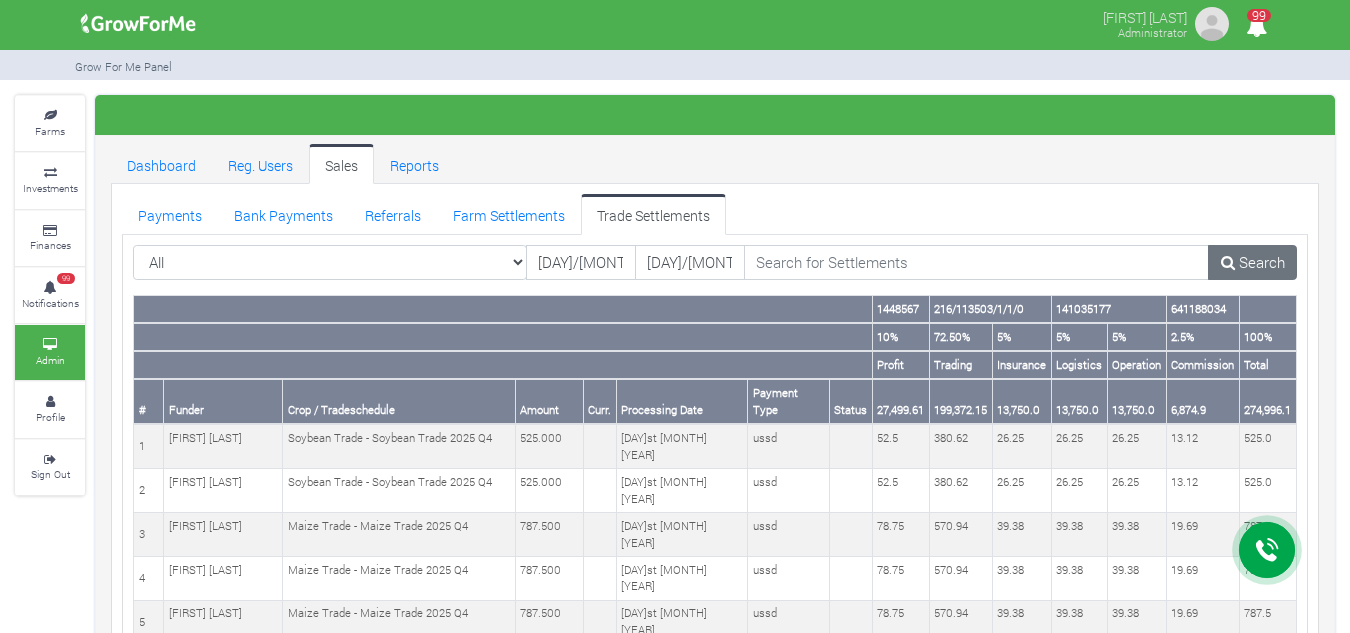 scroll, scrollTop: 0, scrollLeft: 0, axis: both 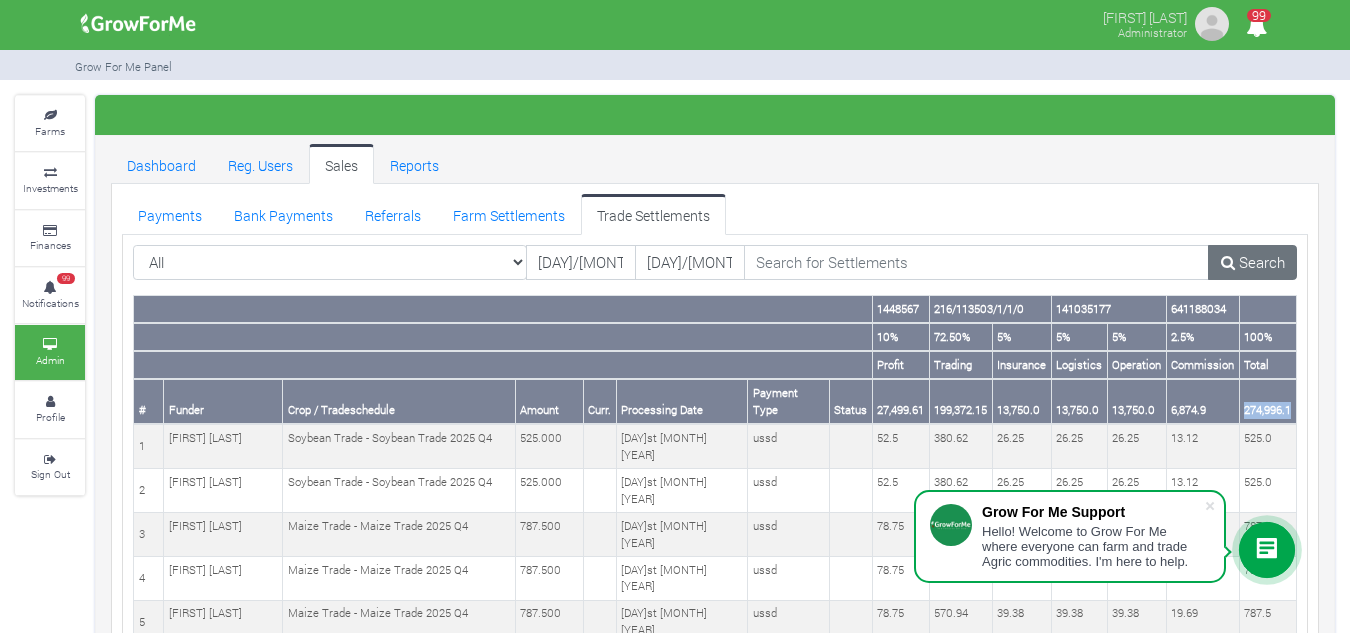 drag, startPoint x: 1237, startPoint y: 411, endPoint x: 1291, endPoint y: 413, distance: 54.037025 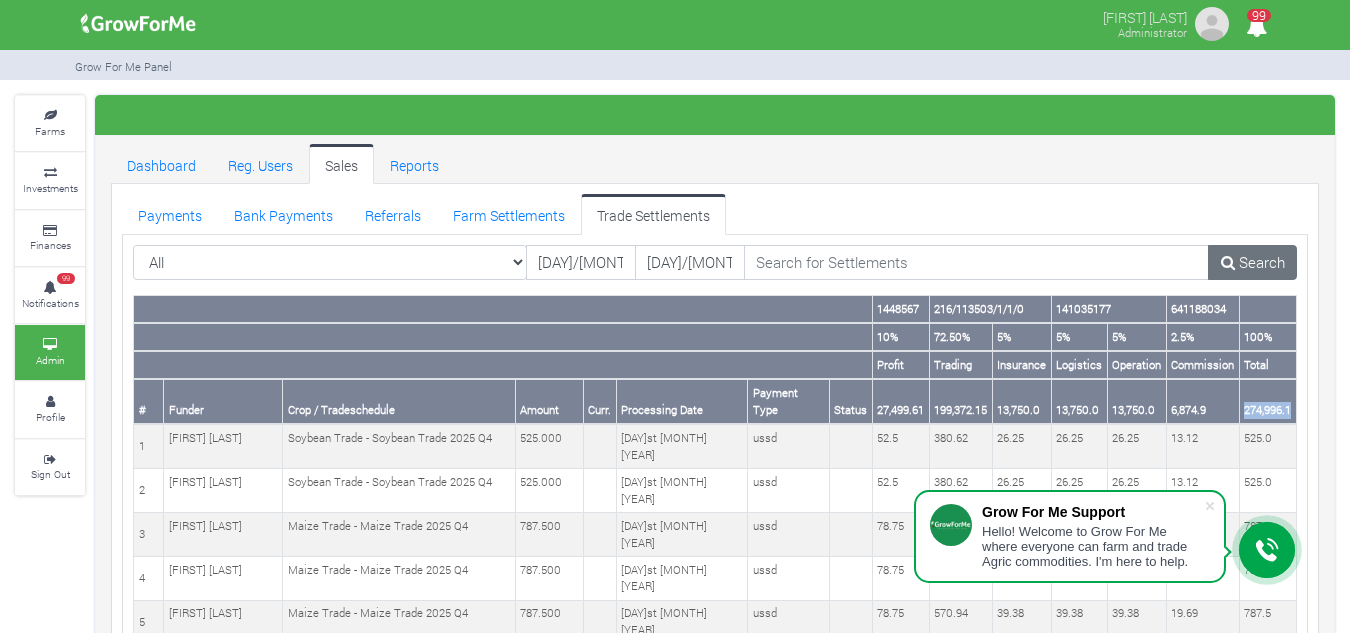 copy on "274,996.1" 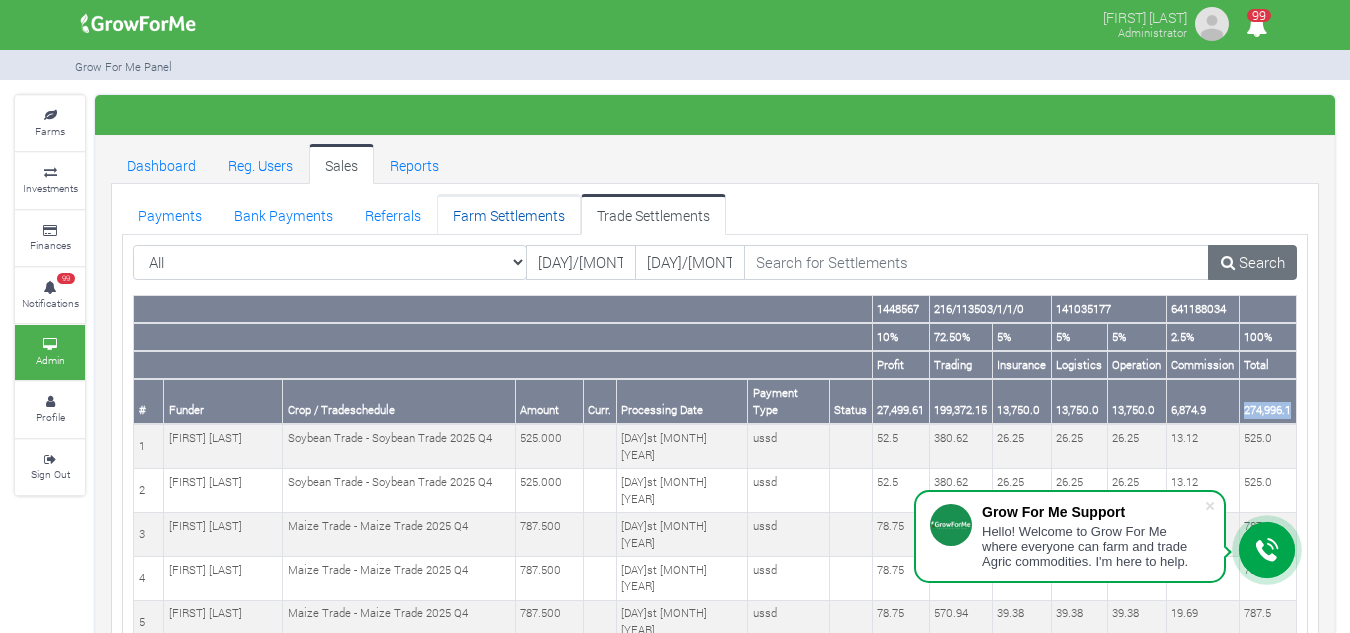 click on "Farm Settlements" at bounding box center (509, 214) 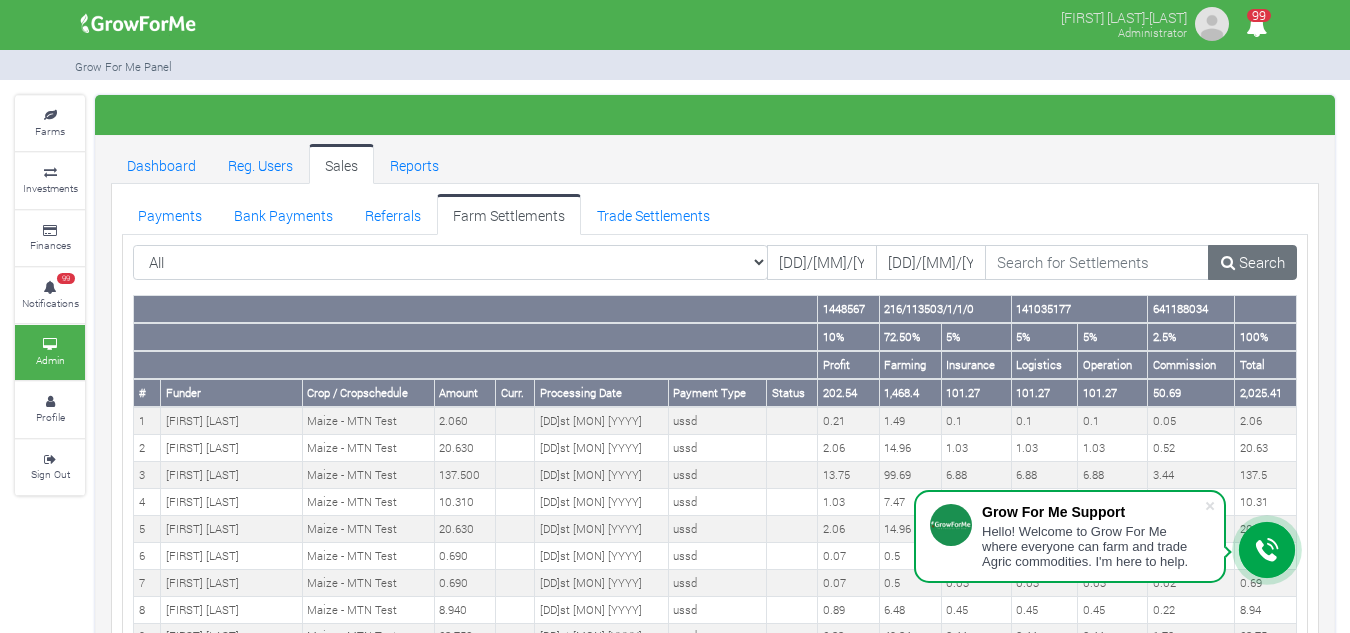 scroll, scrollTop: 0, scrollLeft: 0, axis: both 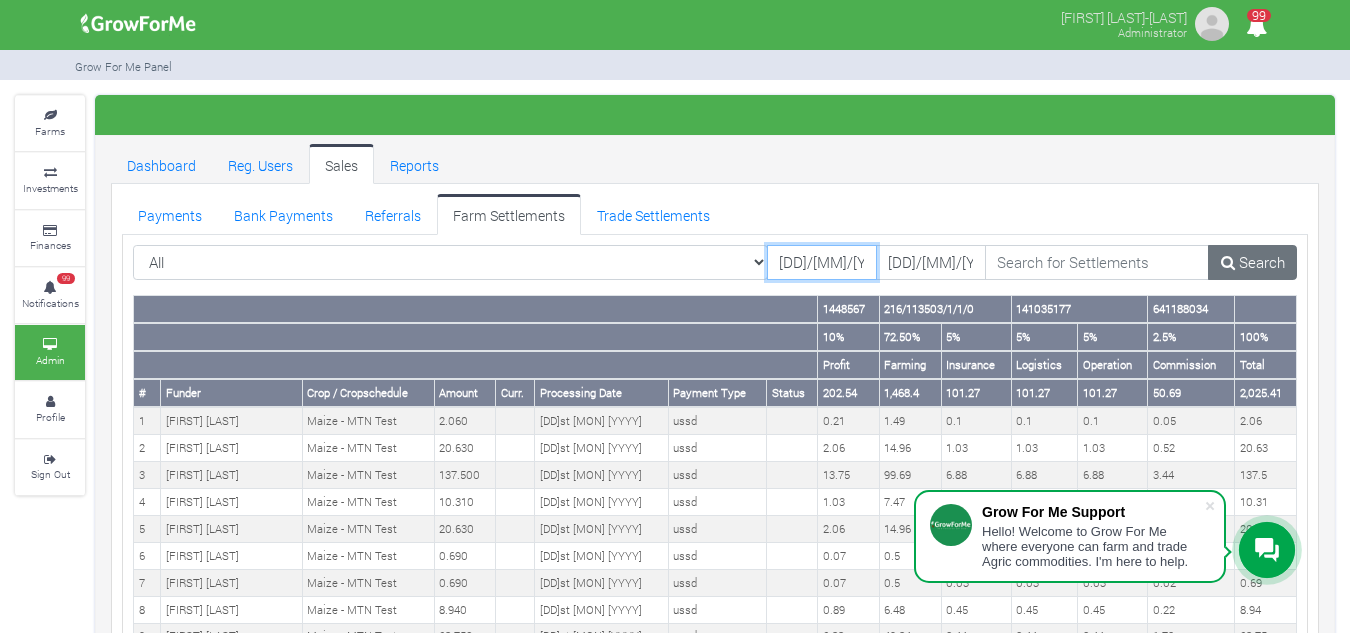 click on "[DD]/[MM]/[YYYY]" at bounding box center (822, 263) 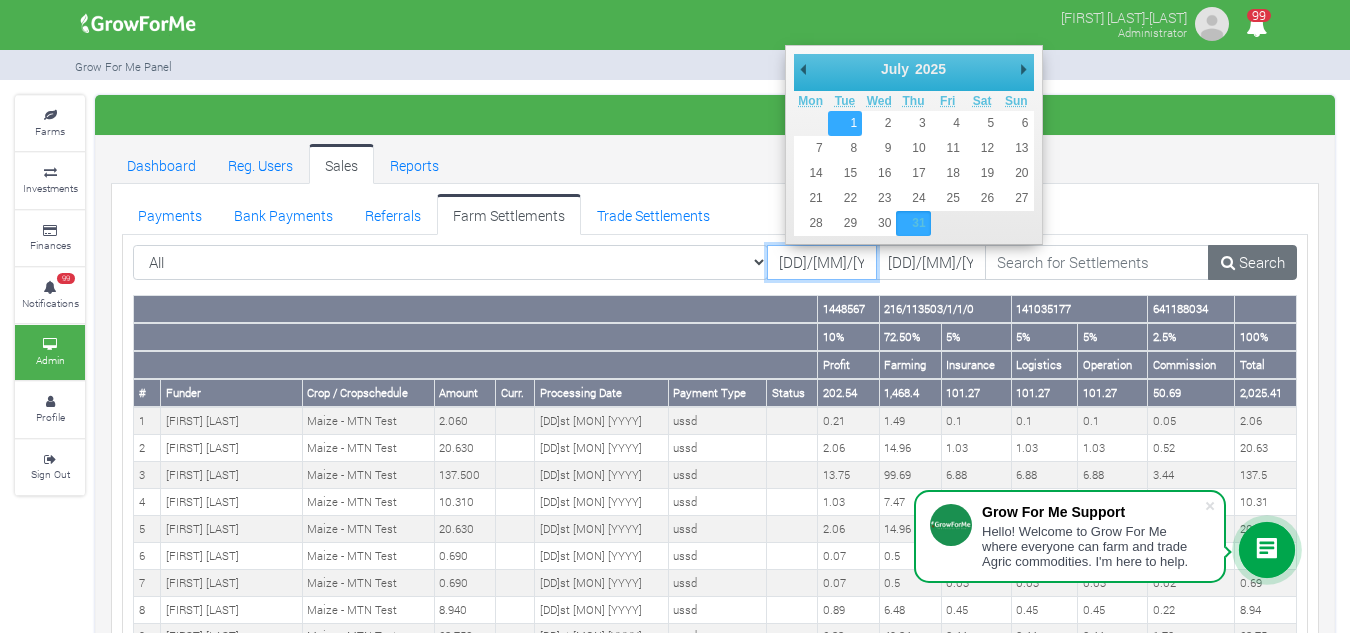 type on "[DD]/[MM]/[YYYY]" 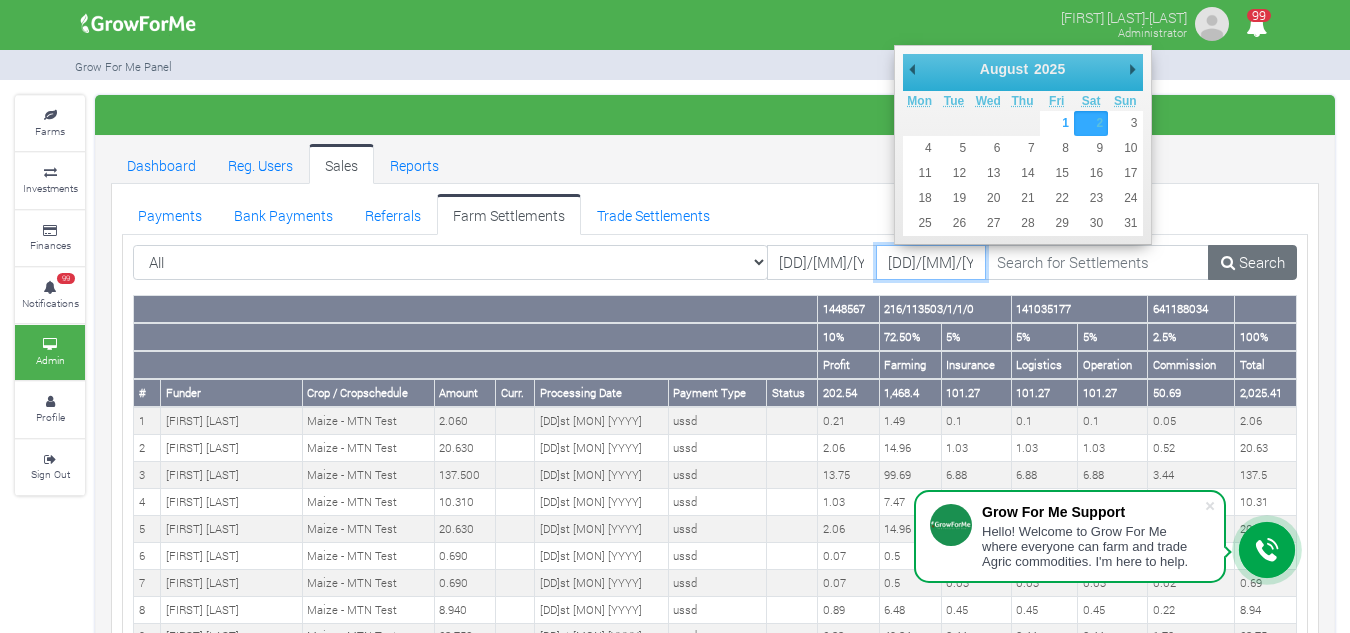 click on "[DD]/[MM]/[YYYY]" at bounding box center [931, 263] 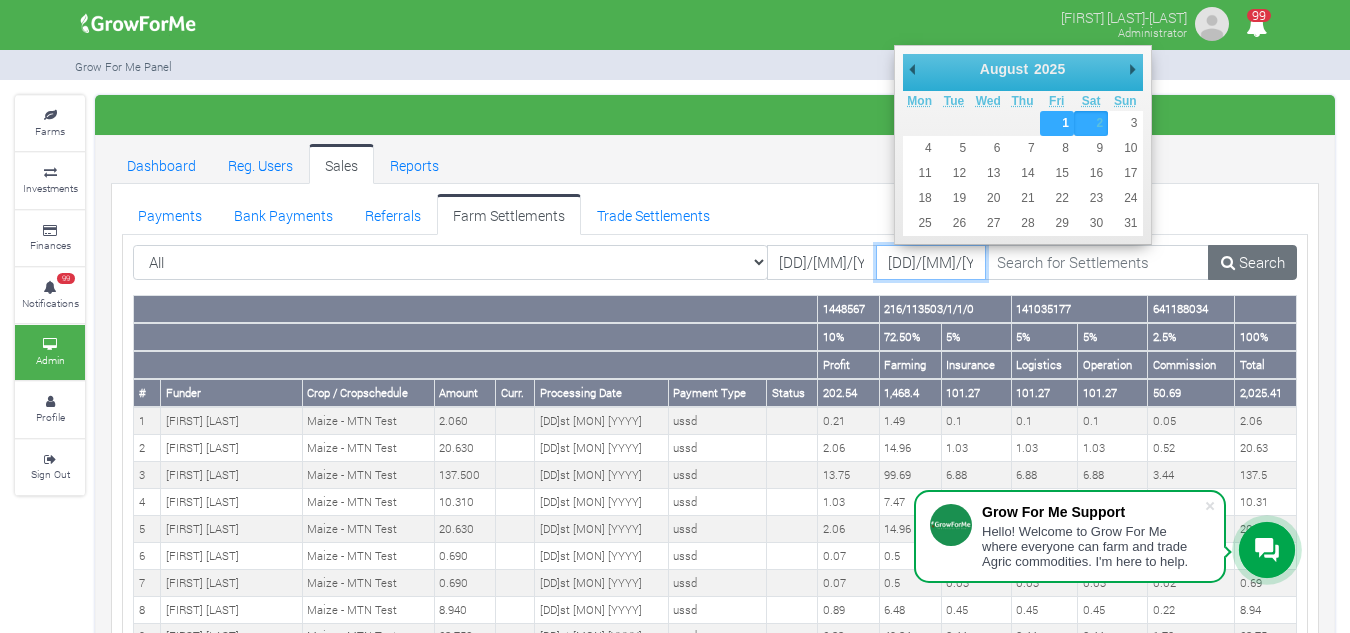 type on "+[PHONE]" 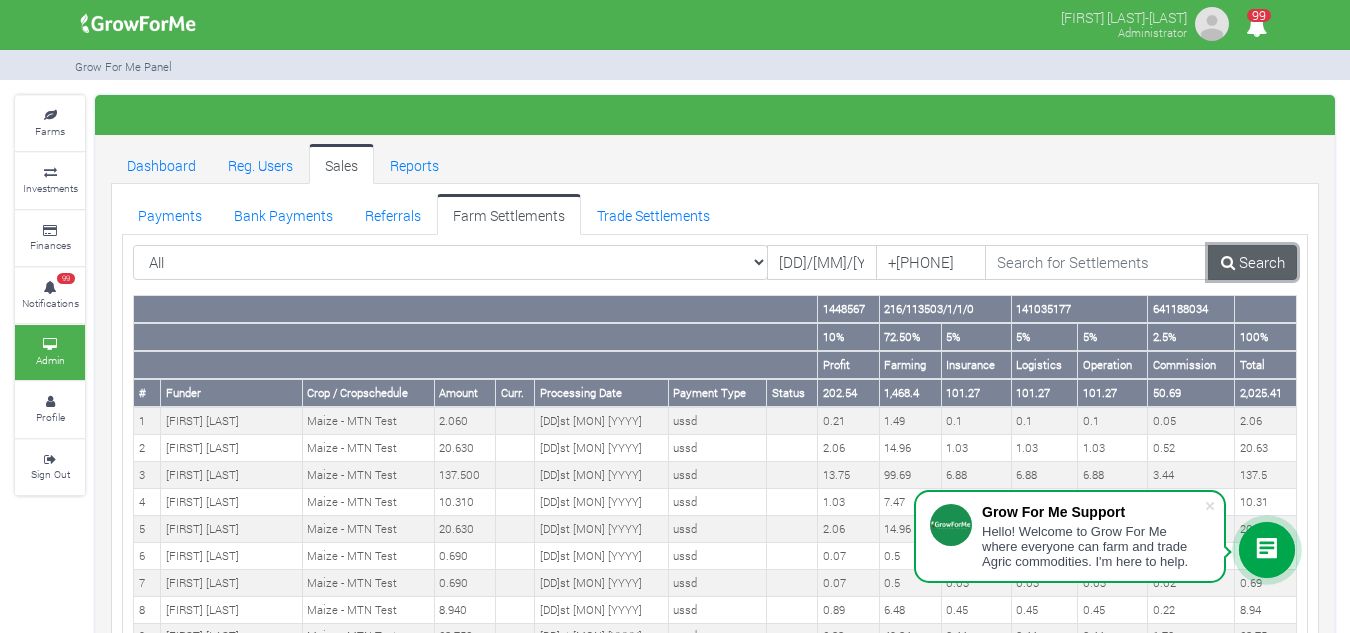click on "Search" at bounding box center [1252, 263] 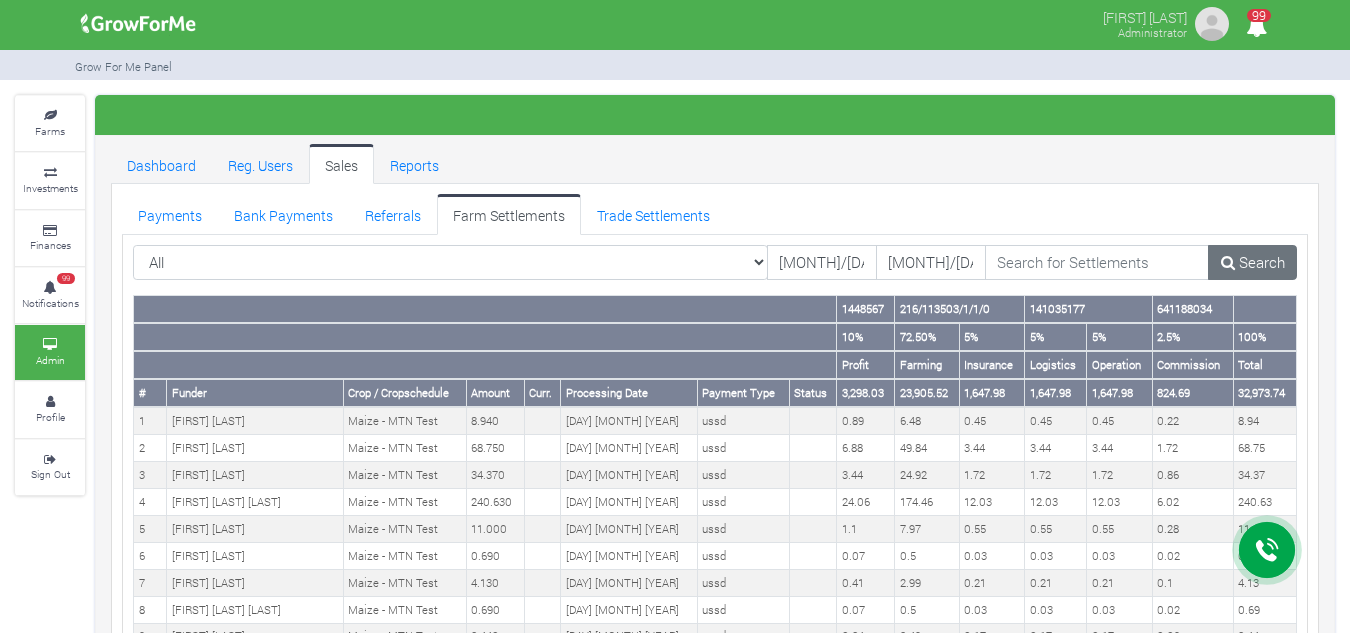 scroll, scrollTop: 0, scrollLeft: 0, axis: both 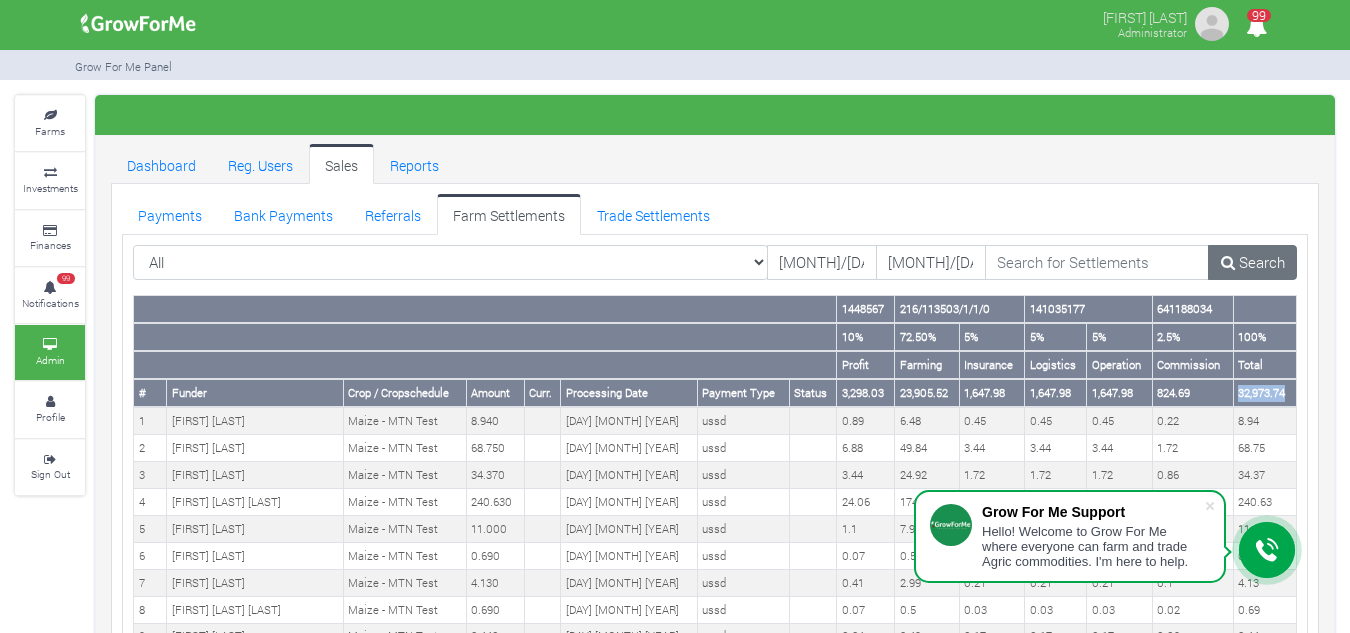 drag, startPoint x: 1236, startPoint y: 391, endPoint x: 1294, endPoint y: 399, distance: 58.549126 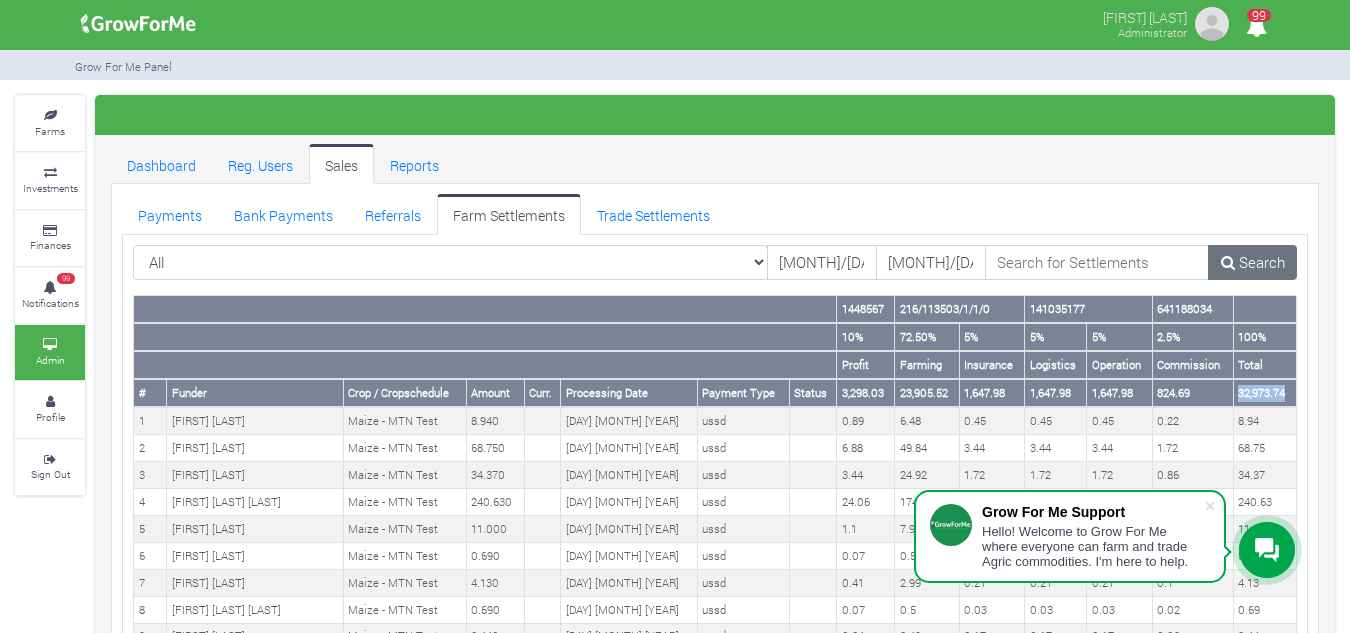 copy on "32,973.74" 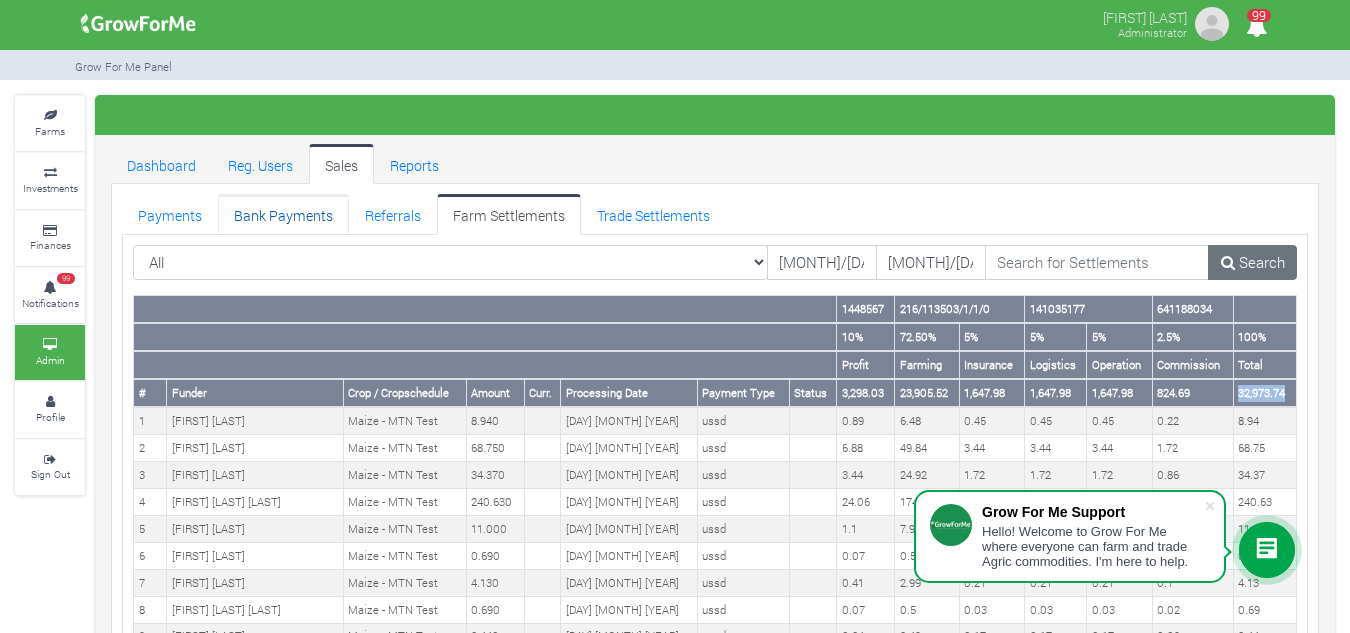 click on "Bank Payments" at bounding box center [283, 214] 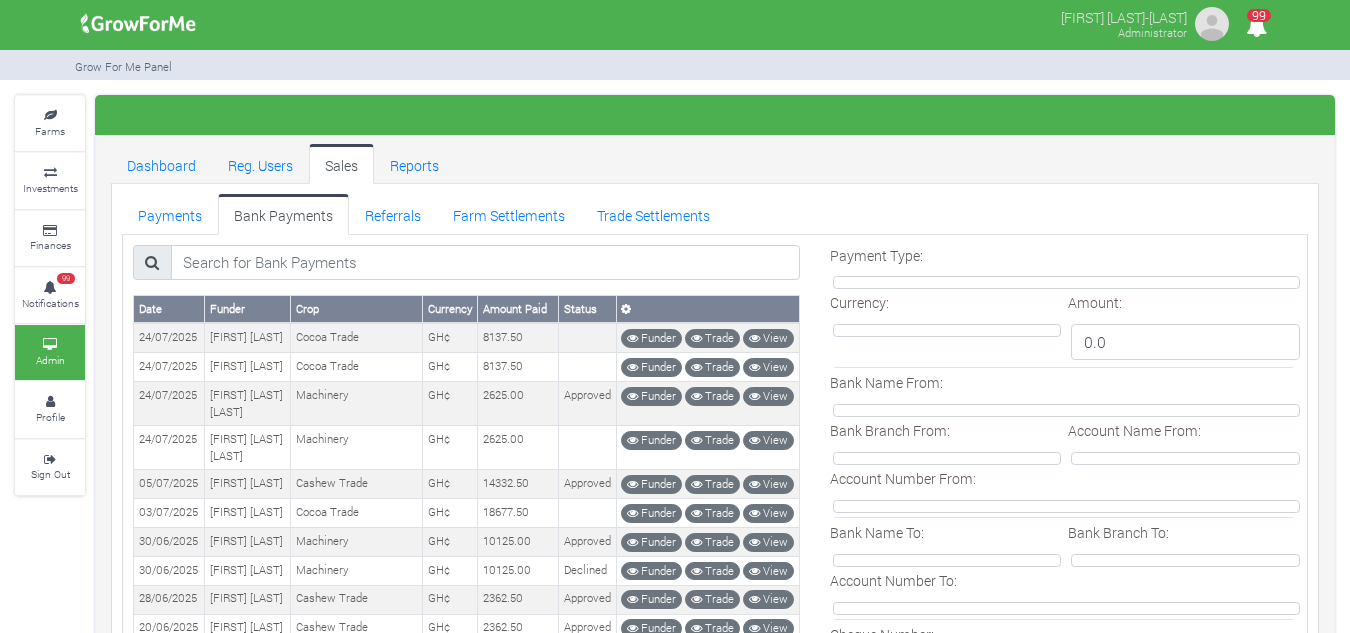 scroll, scrollTop: 0, scrollLeft: 0, axis: both 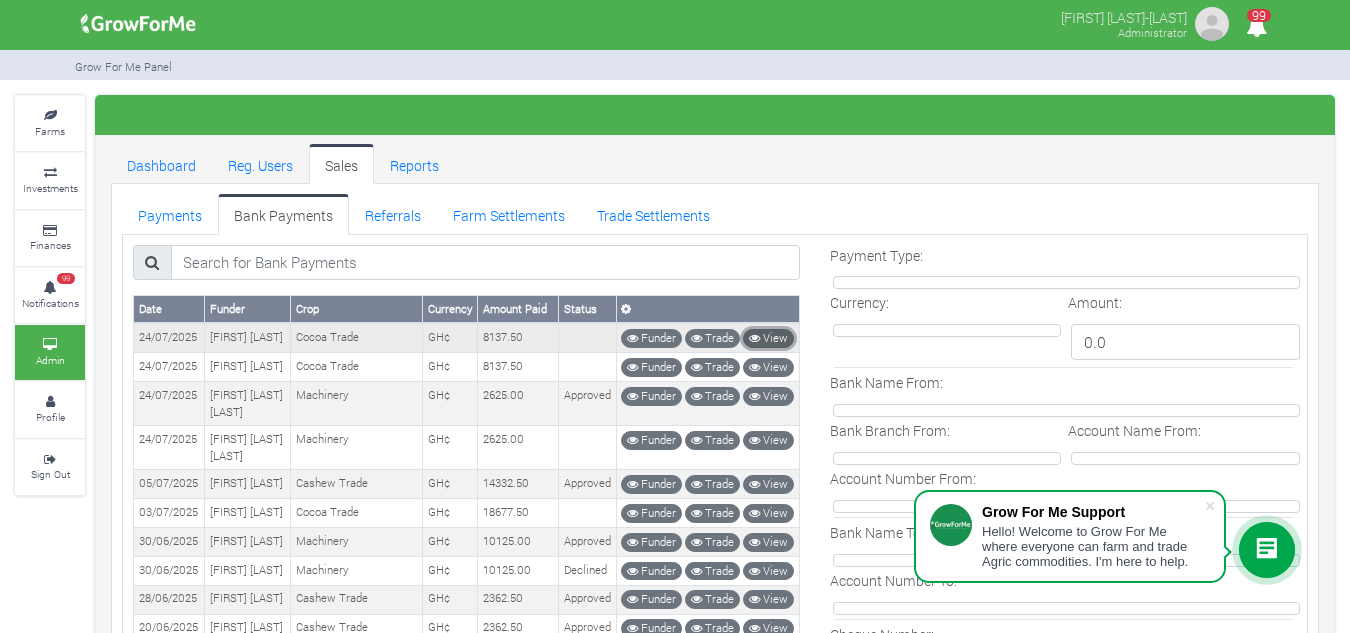 click on "View" at bounding box center [768, 338] 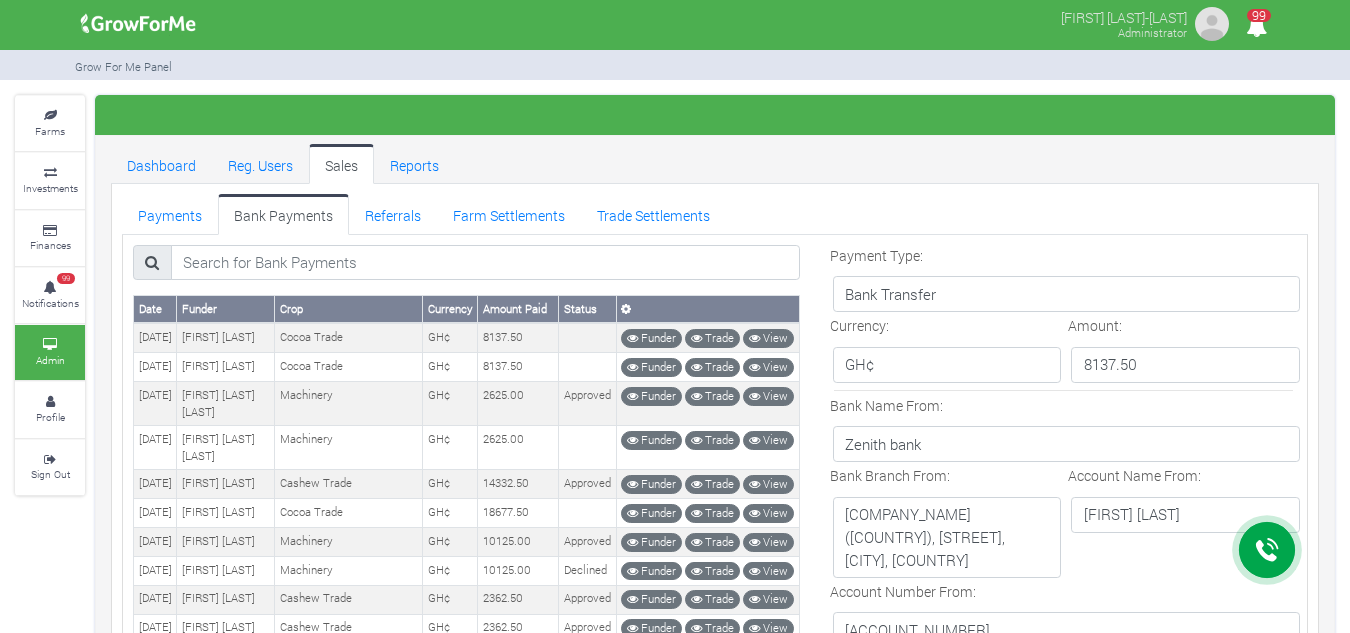 scroll, scrollTop: 760, scrollLeft: 0, axis: vertical 